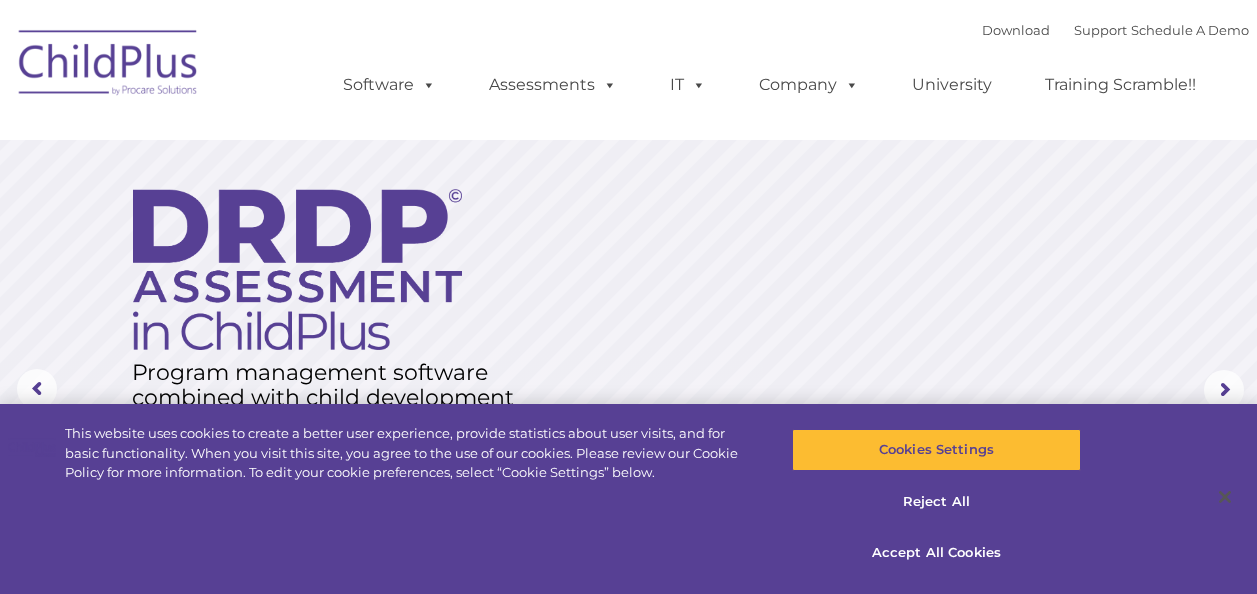 scroll, scrollTop: 0, scrollLeft: 0, axis: both 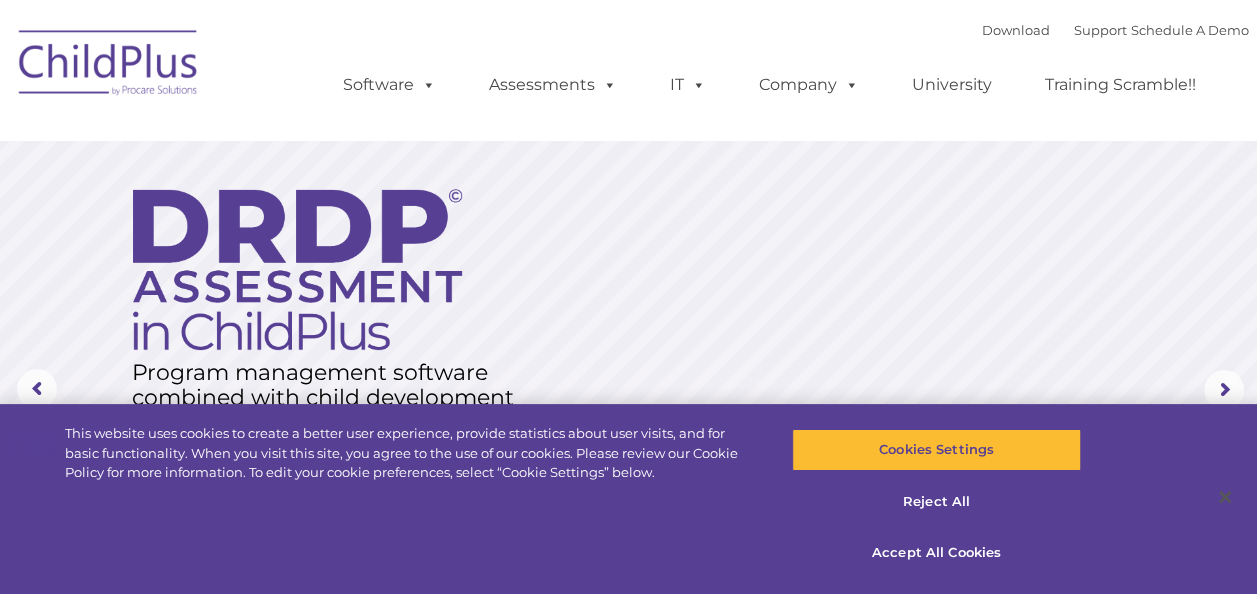 select on "MEDIUM" 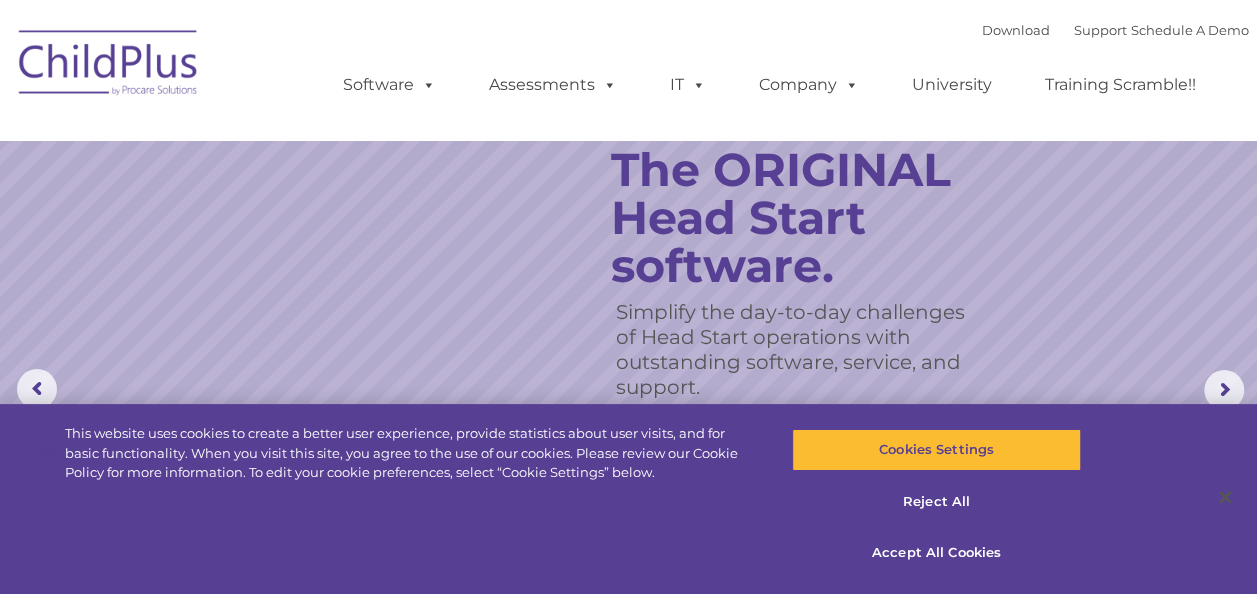 click at bounding box center [109, 66] 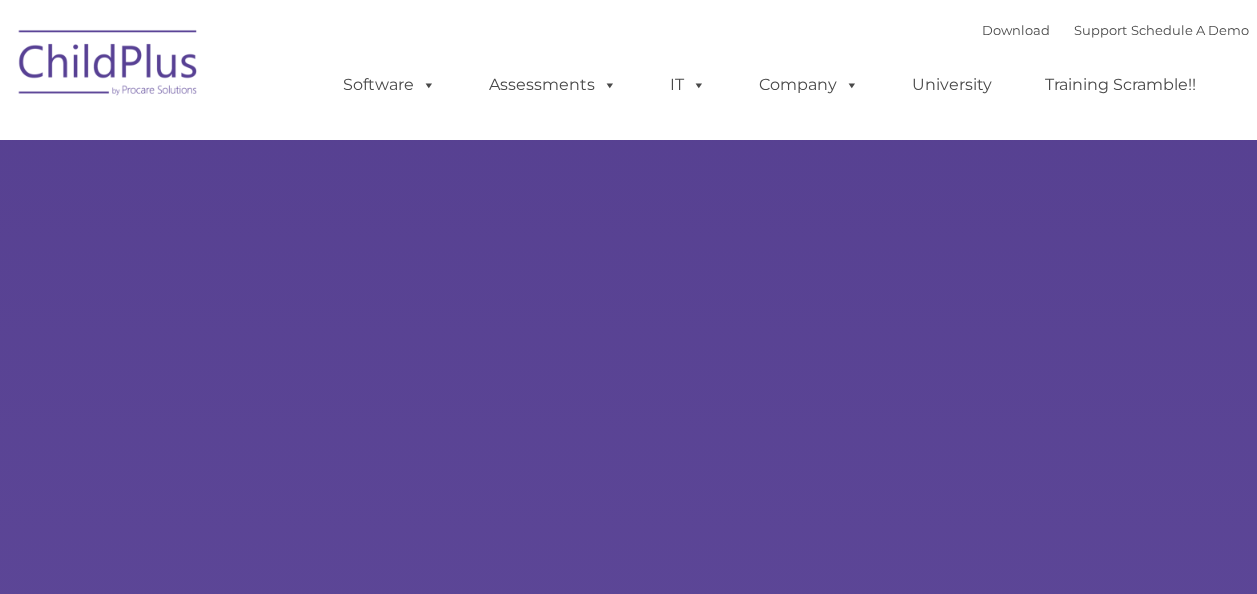 scroll, scrollTop: 0, scrollLeft: 0, axis: both 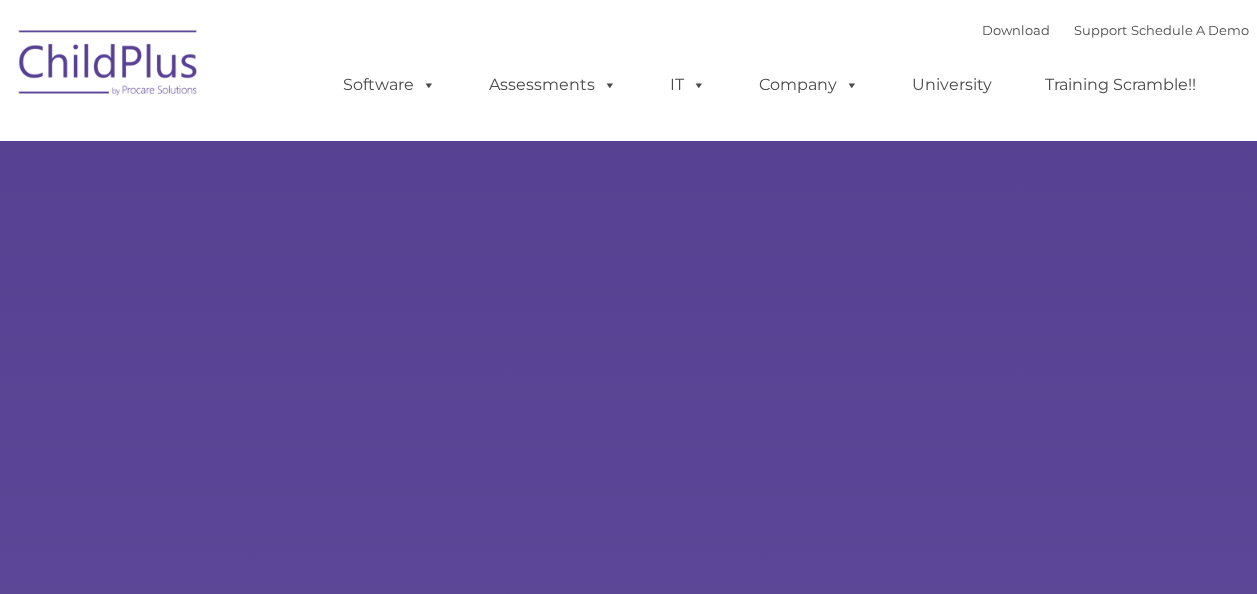 type on "" 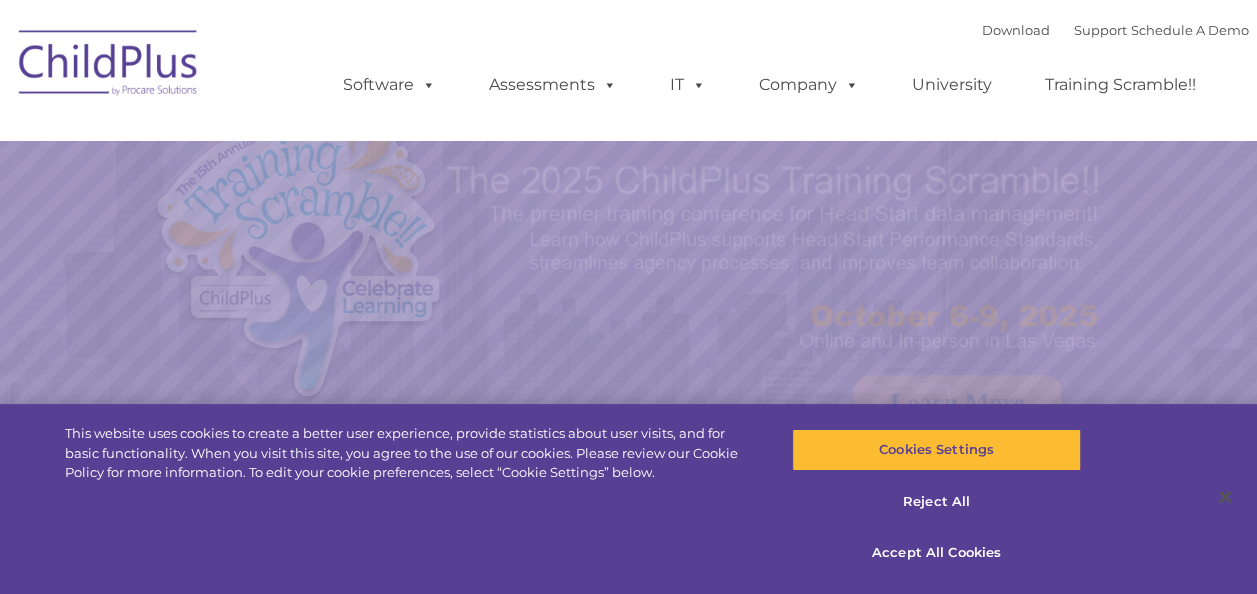 select on "MEDIUM" 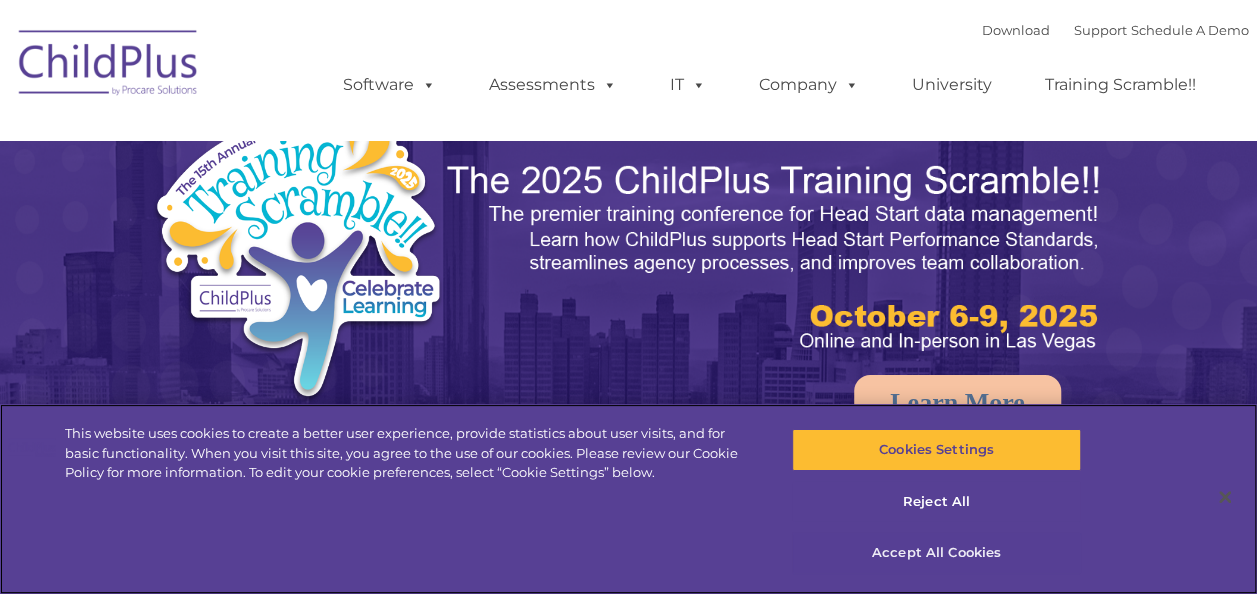 click on "Accept All Cookies" at bounding box center [936, 553] 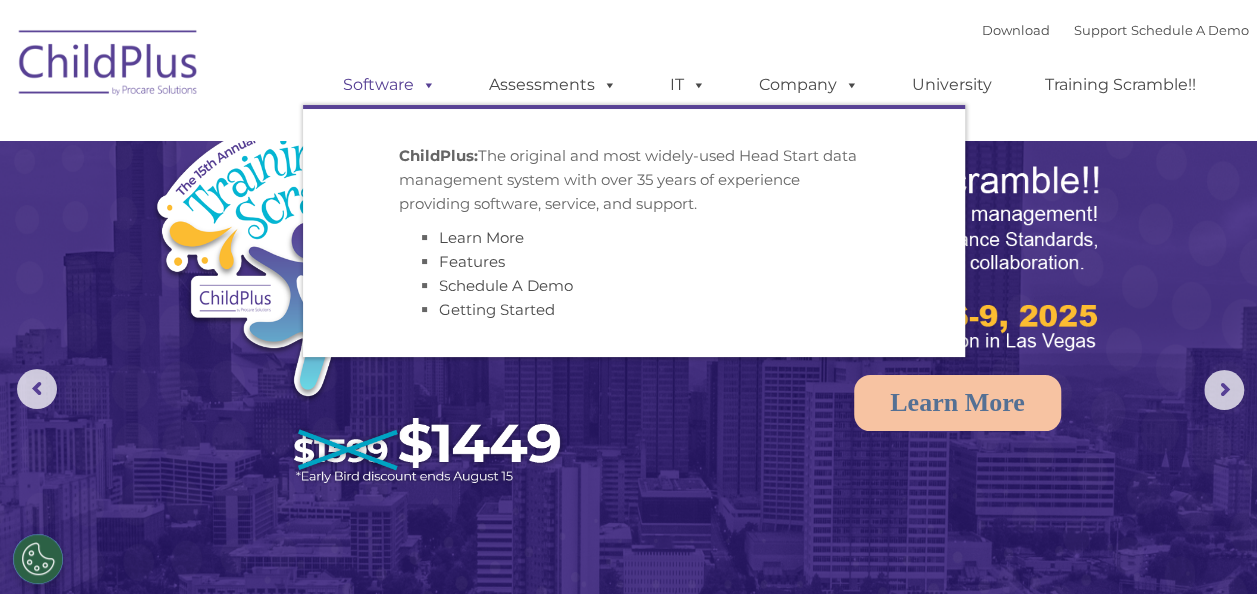 click on "Software" at bounding box center [389, 85] 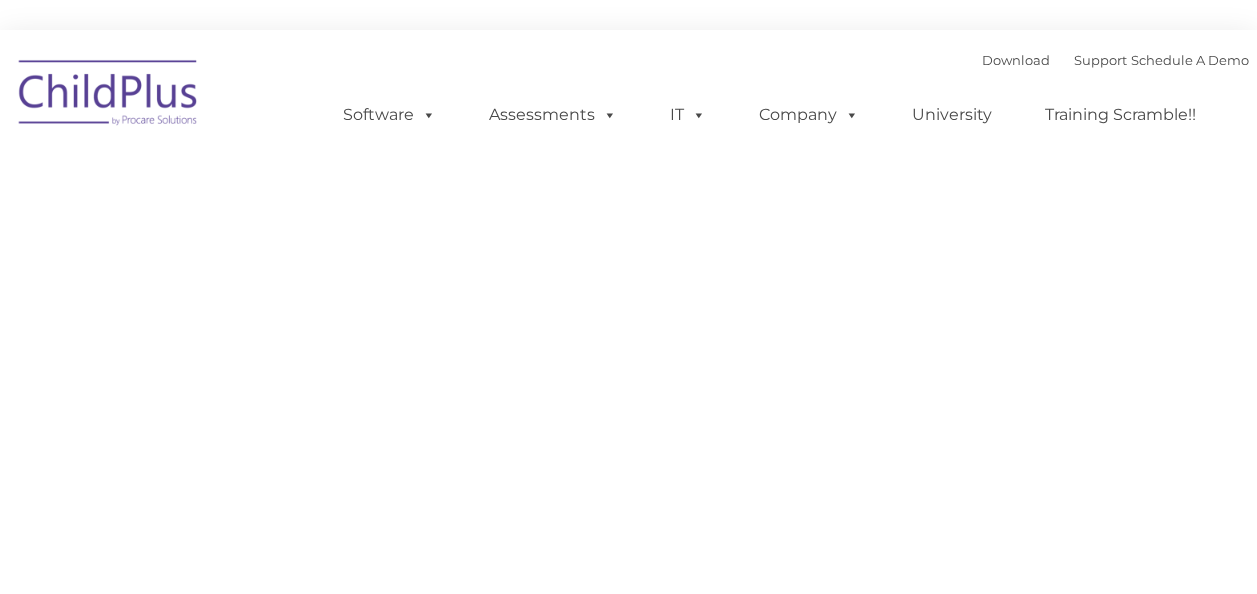 scroll, scrollTop: 0, scrollLeft: 0, axis: both 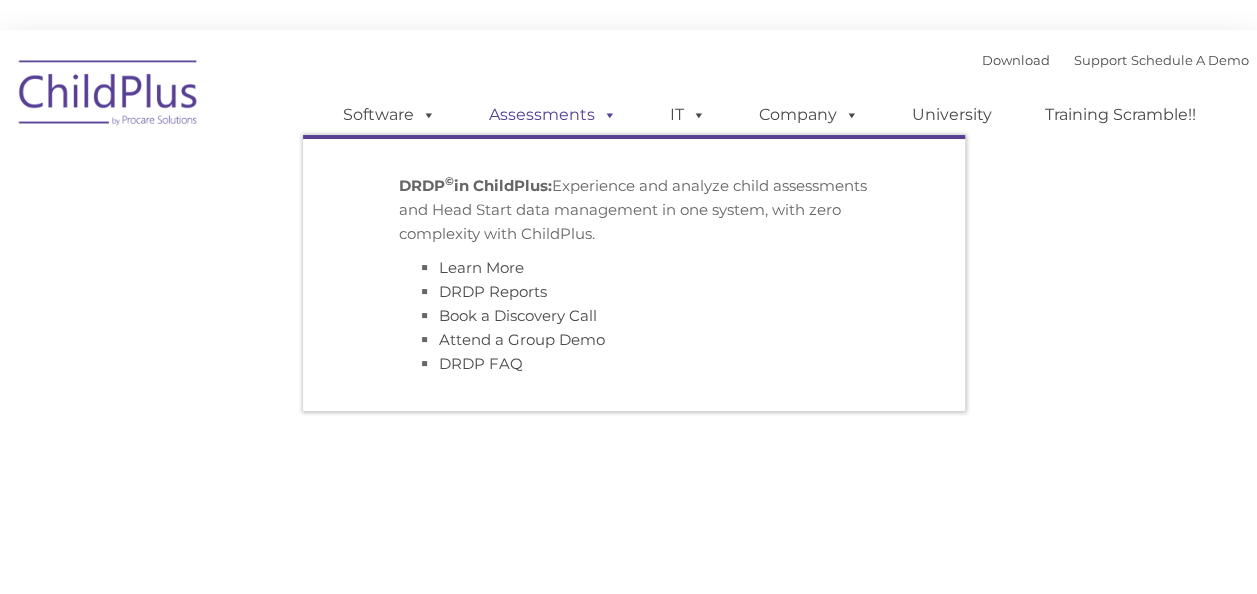 type on "" 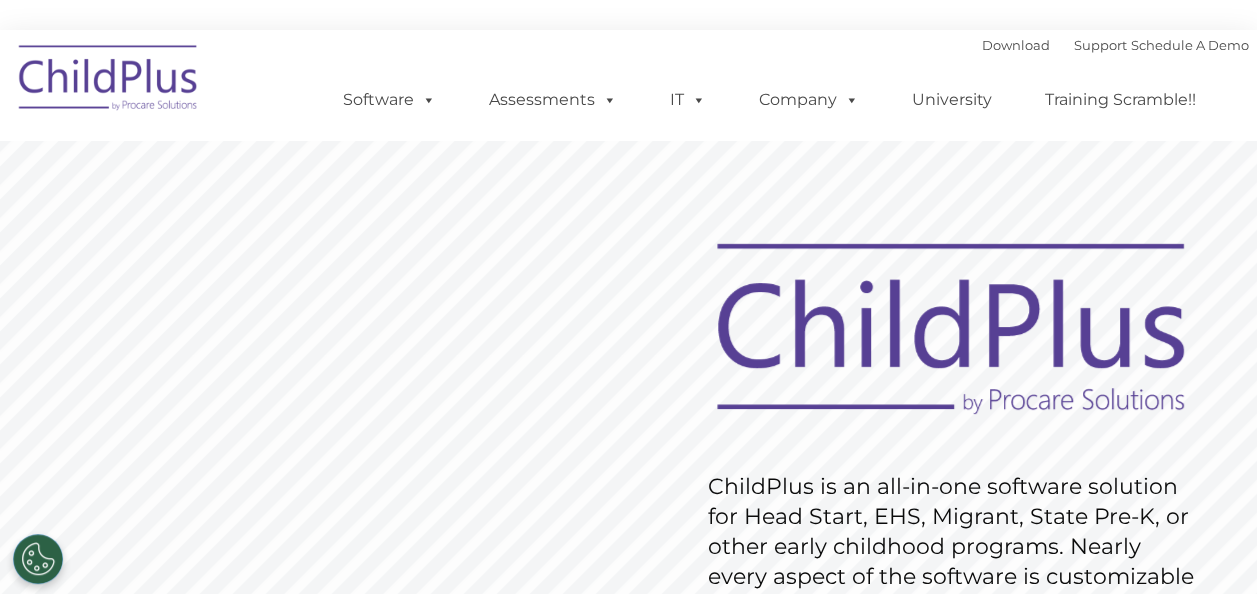 click at bounding box center [109, 81] 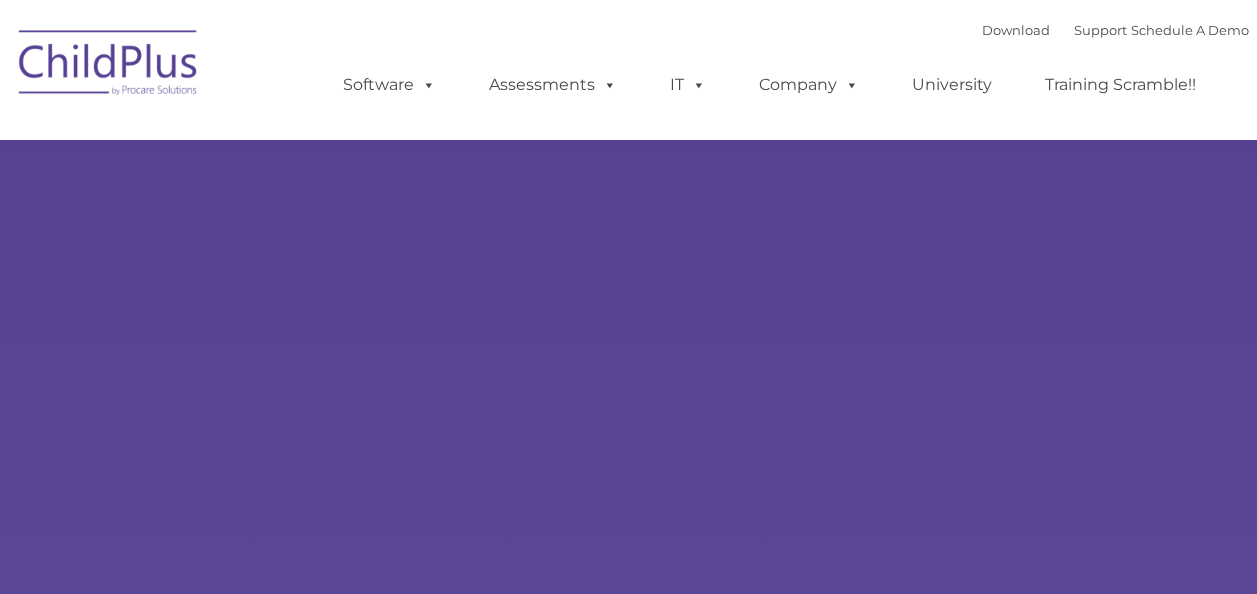 scroll, scrollTop: 0, scrollLeft: 0, axis: both 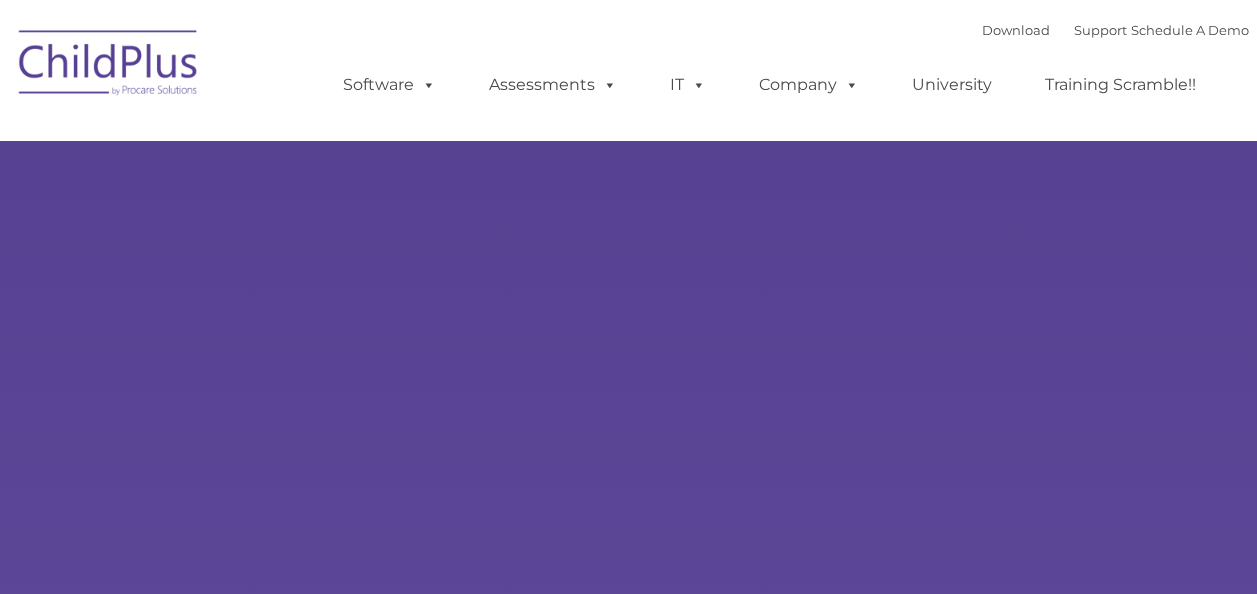 type on "" 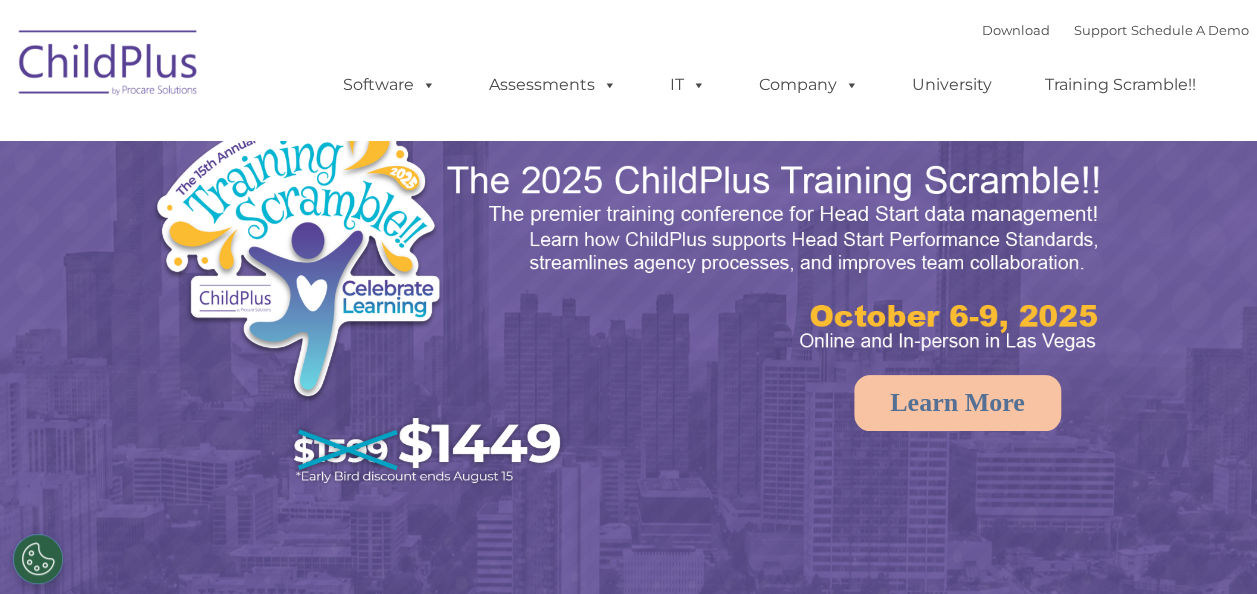 select on "MEDIUM" 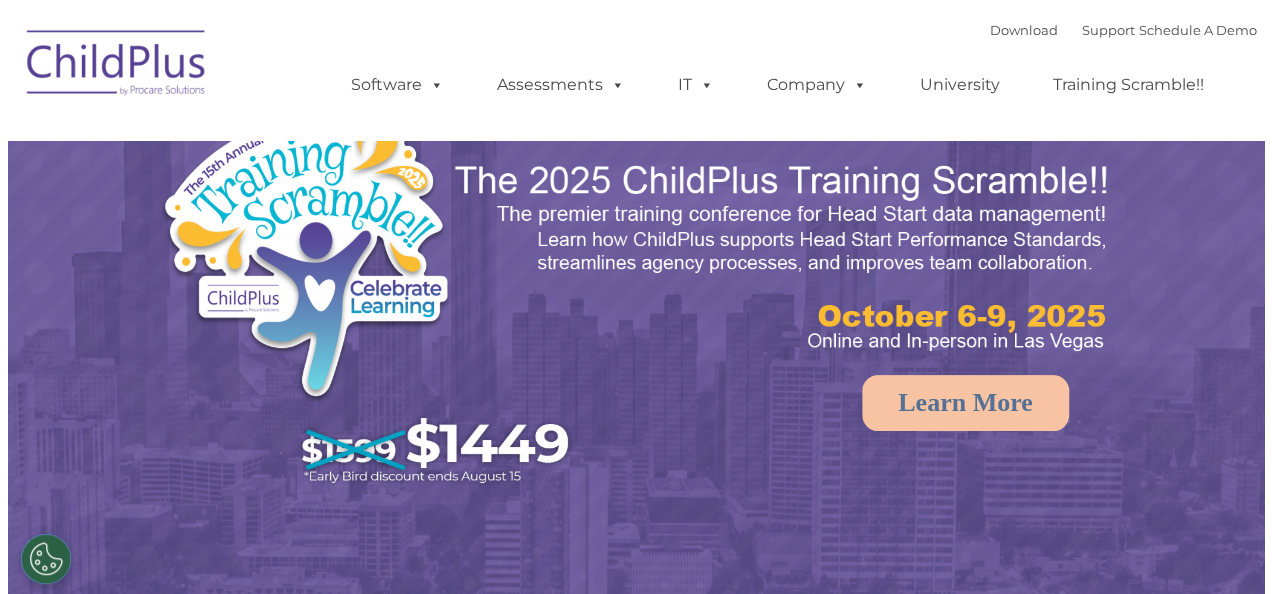 scroll, scrollTop: 0, scrollLeft: 0, axis: both 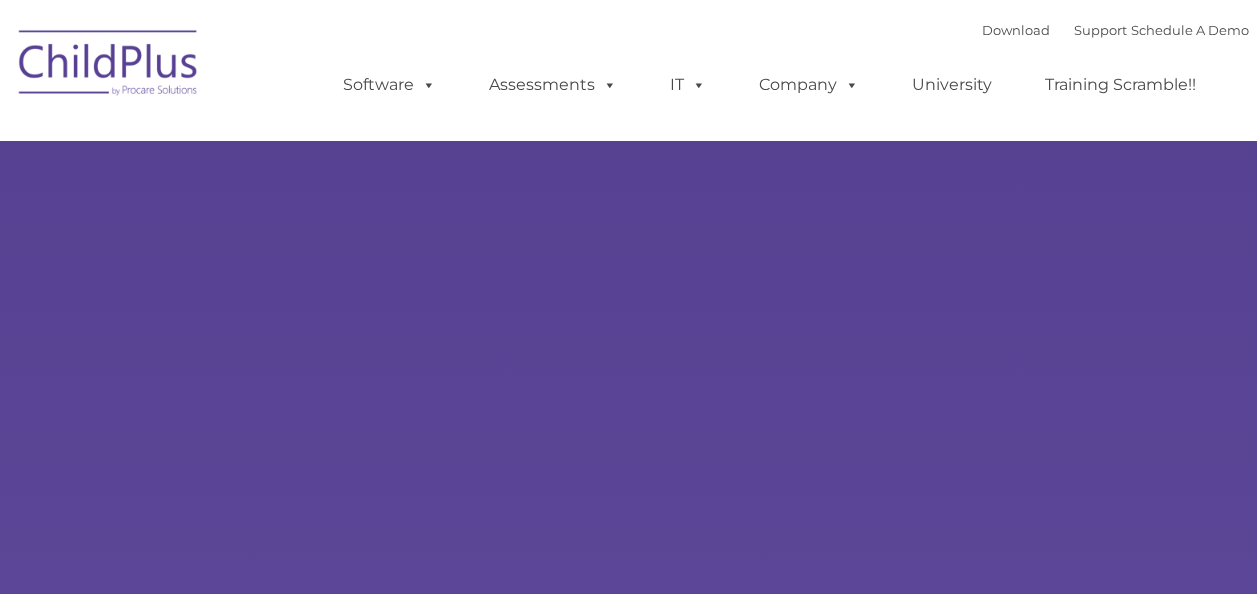 type on "" 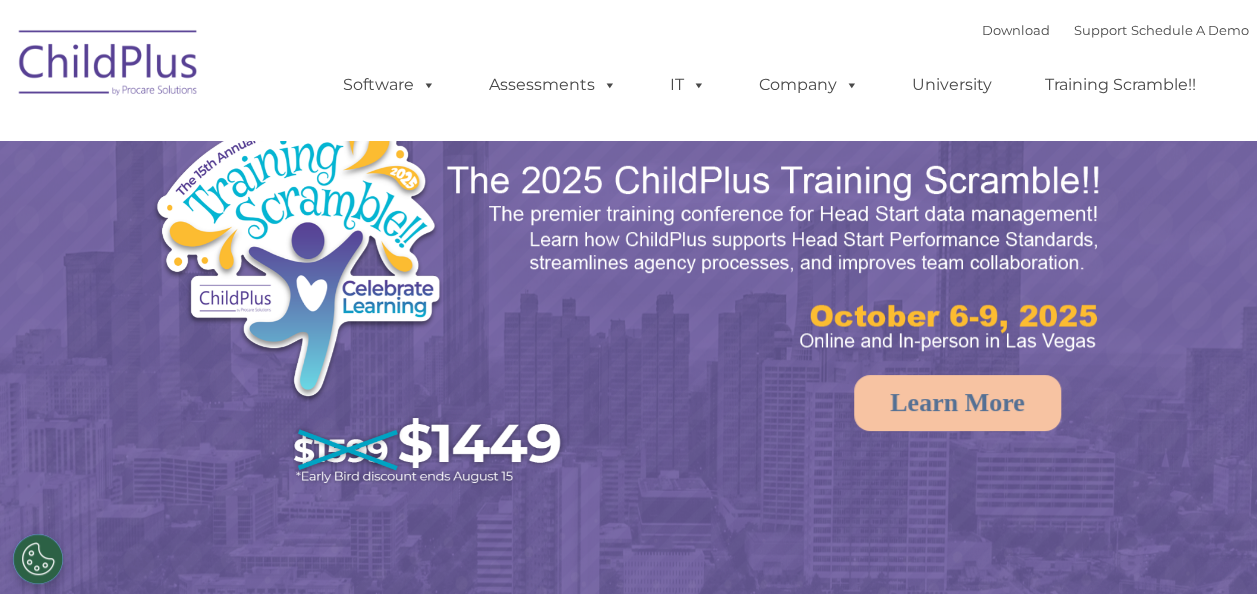 select on "MEDIUM" 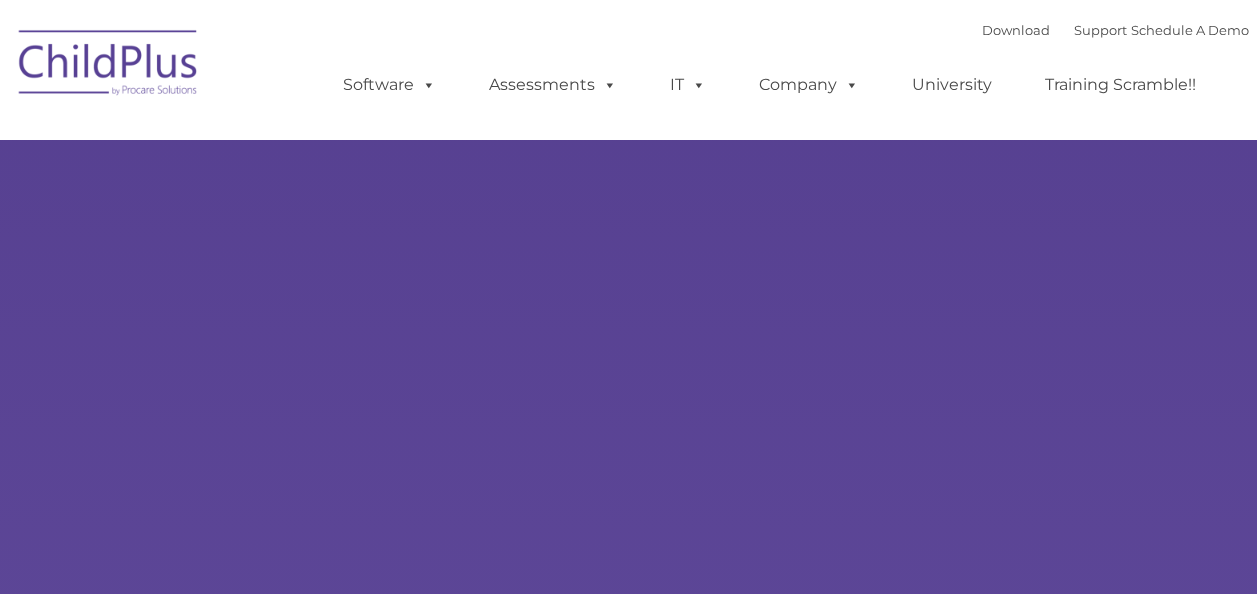 scroll, scrollTop: 0, scrollLeft: 0, axis: both 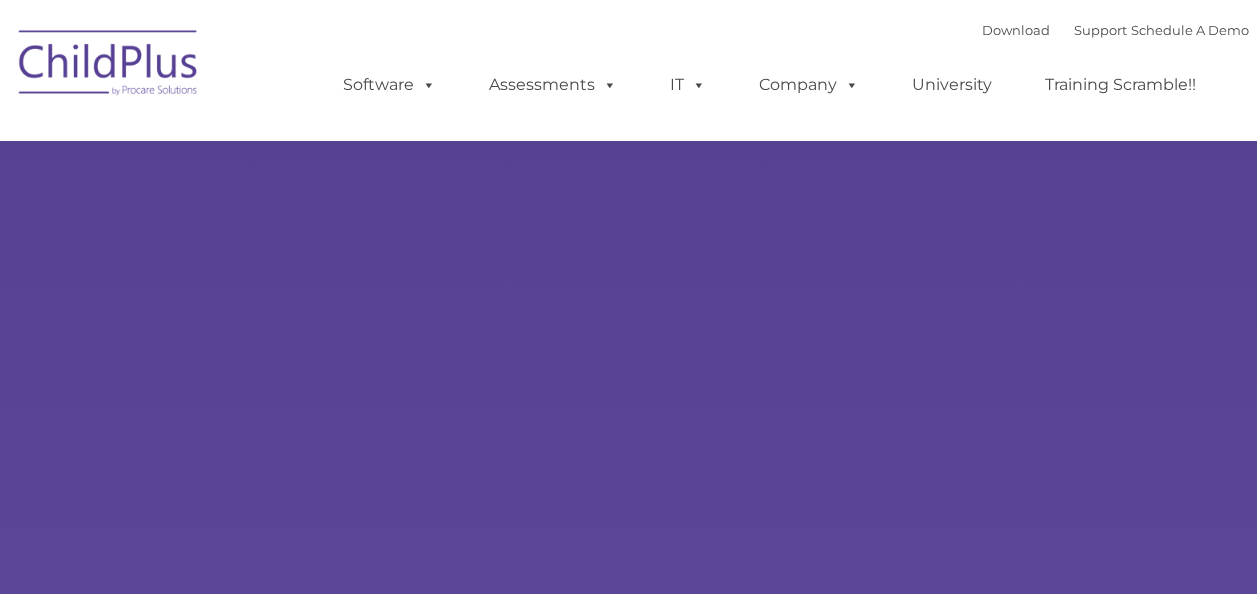 type on "" 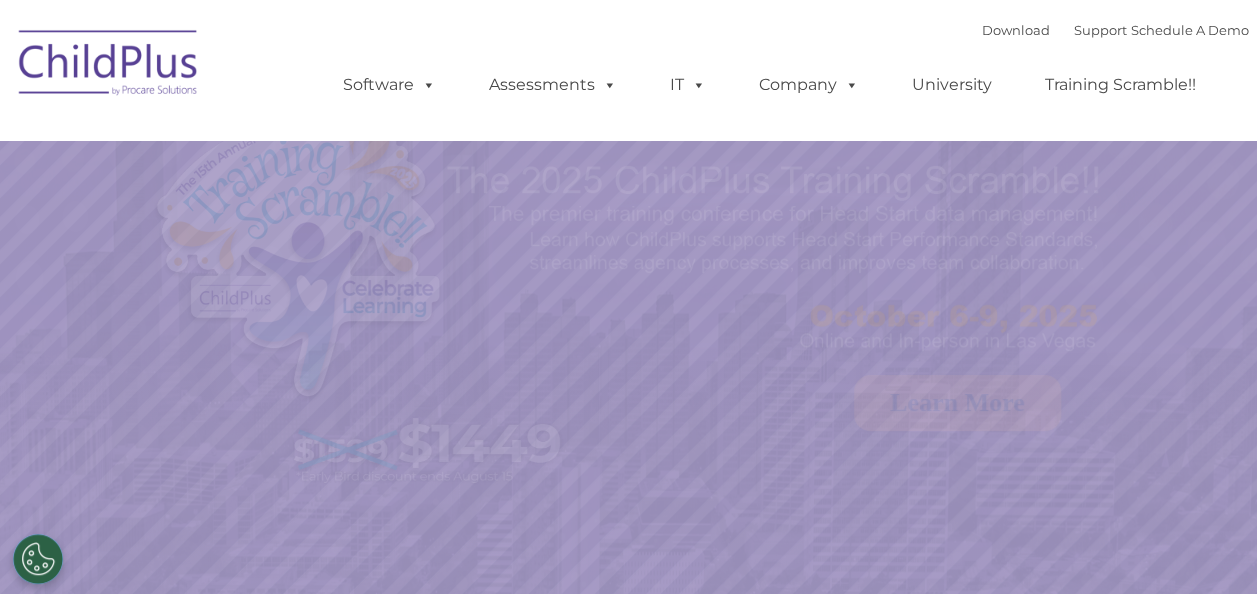 select on "MEDIUM" 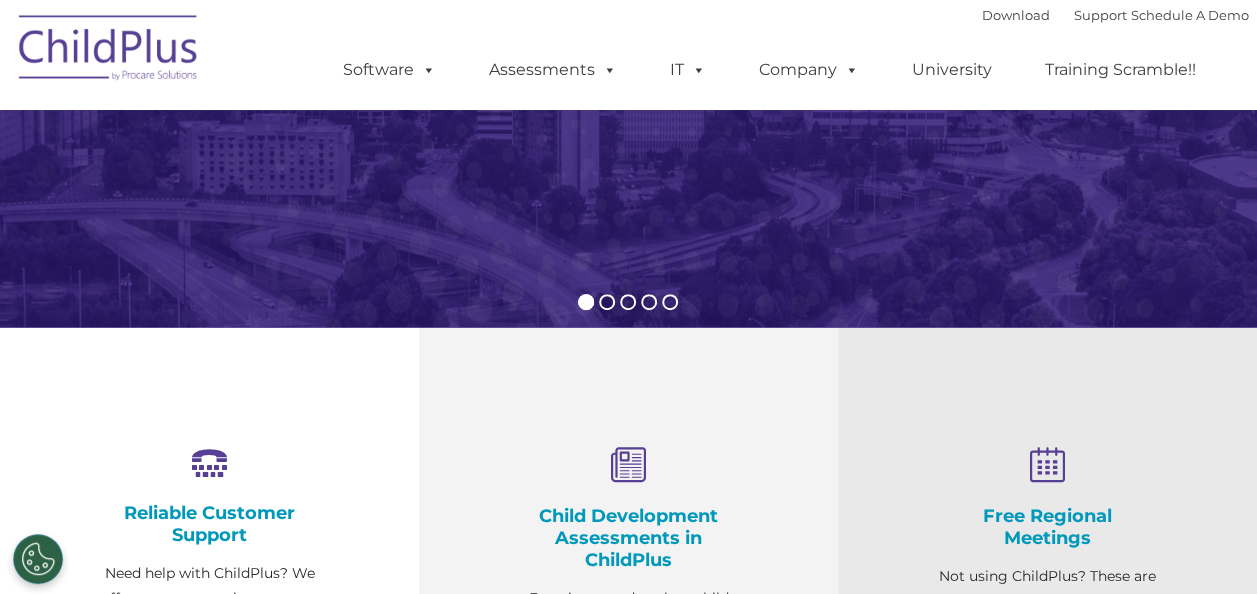 scroll, scrollTop: 522, scrollLeft: 0, axis: vertical 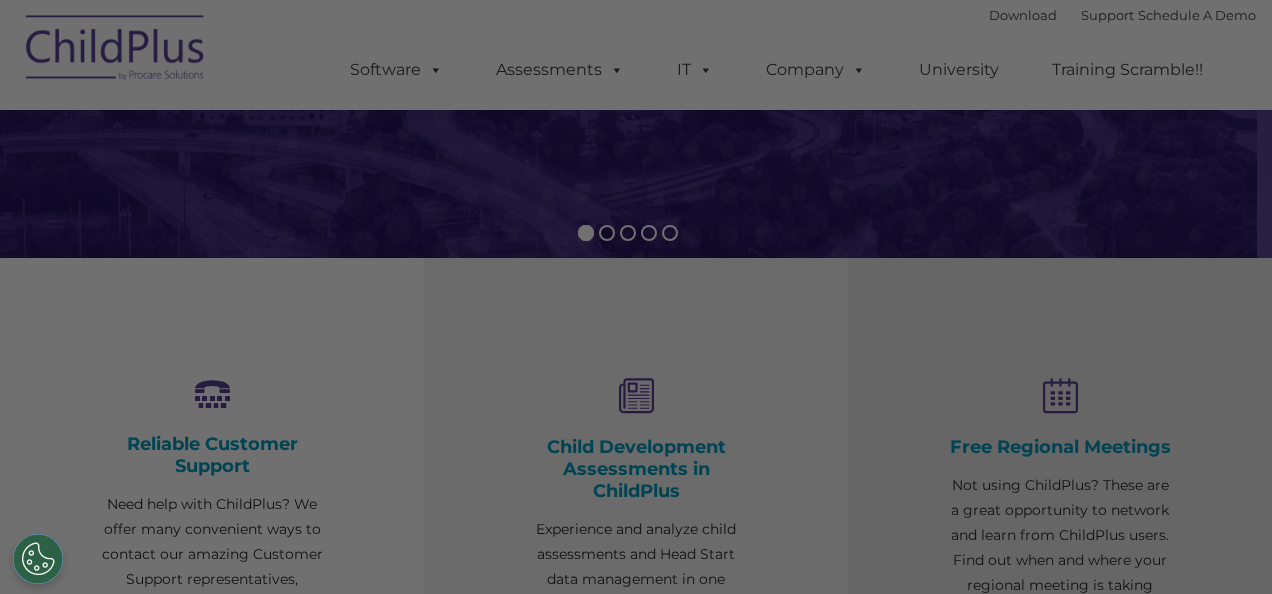 drag, startPoint x: 1262, startPoint y: 98, endPoint x: 1275, endPoint y: 246, distance: 148.56985 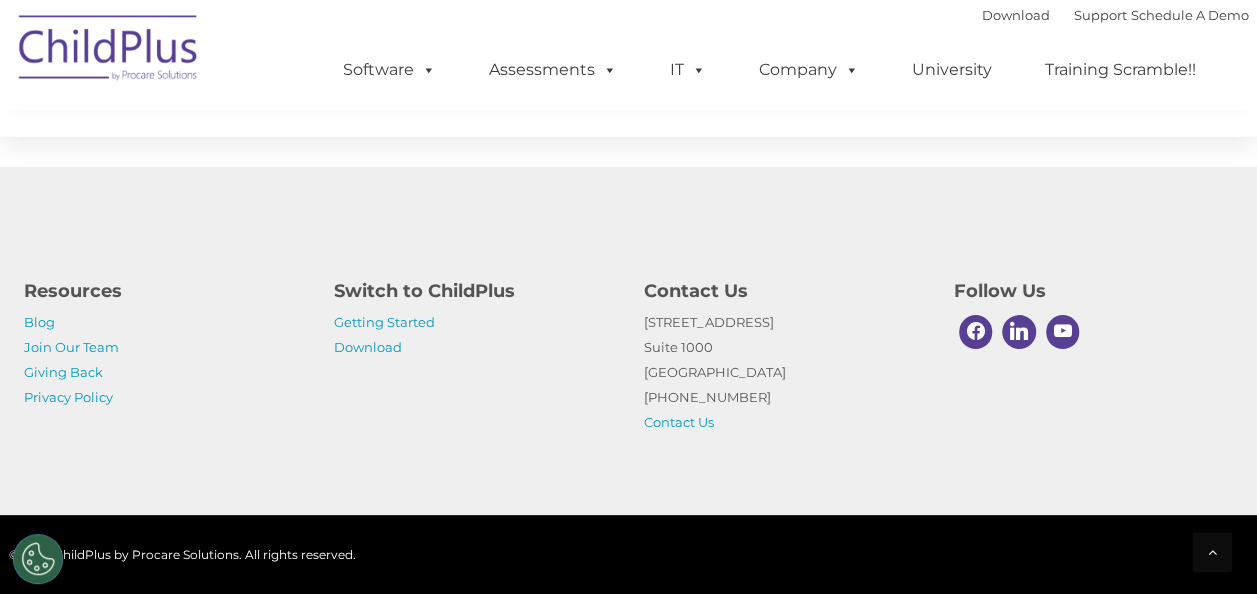 scroll, scrollTop: 522, scrollLeft: 0, axis: vertical 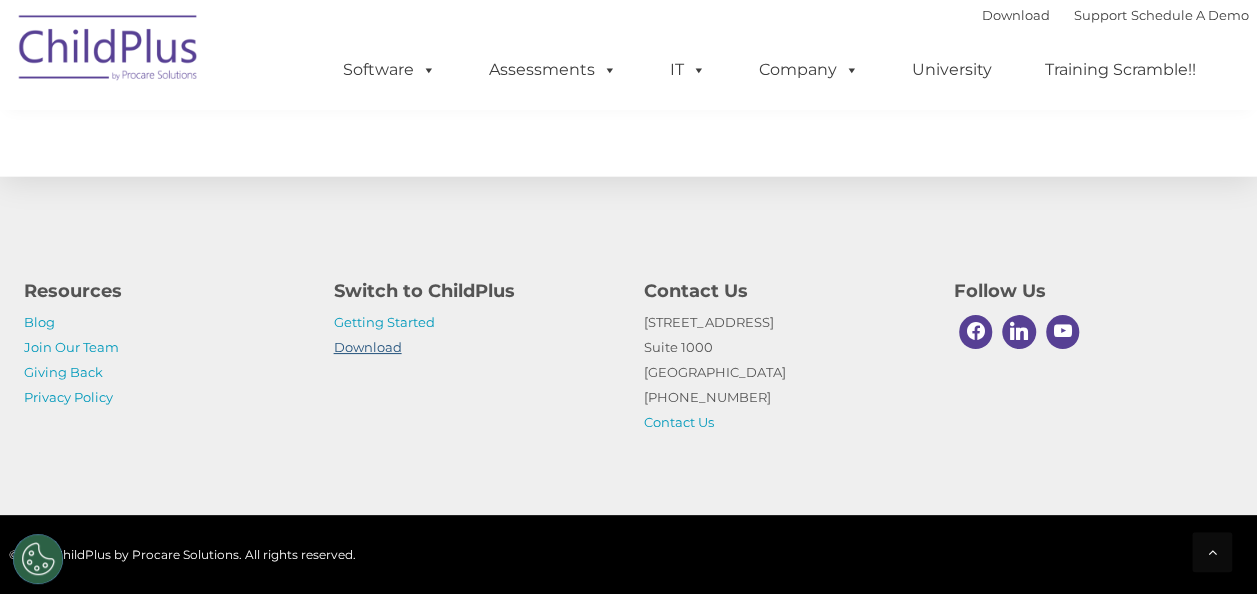 click on "Download" at bounding box center [368, 347] 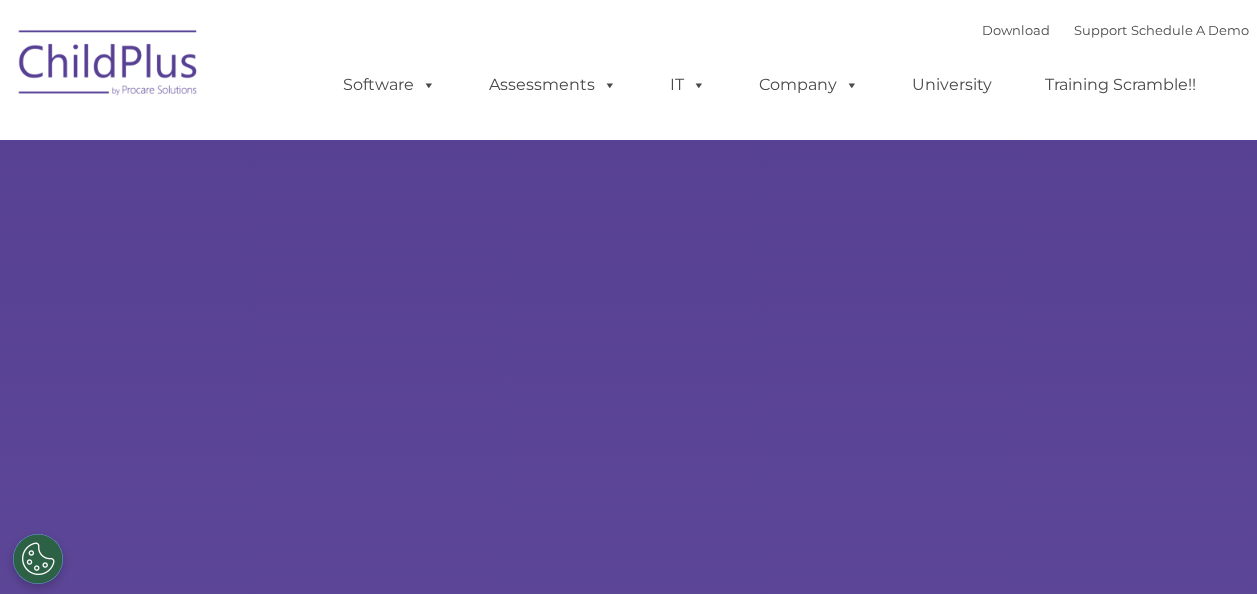 scroll, scrollTop: 0, scrollLeft: 0, axis: both 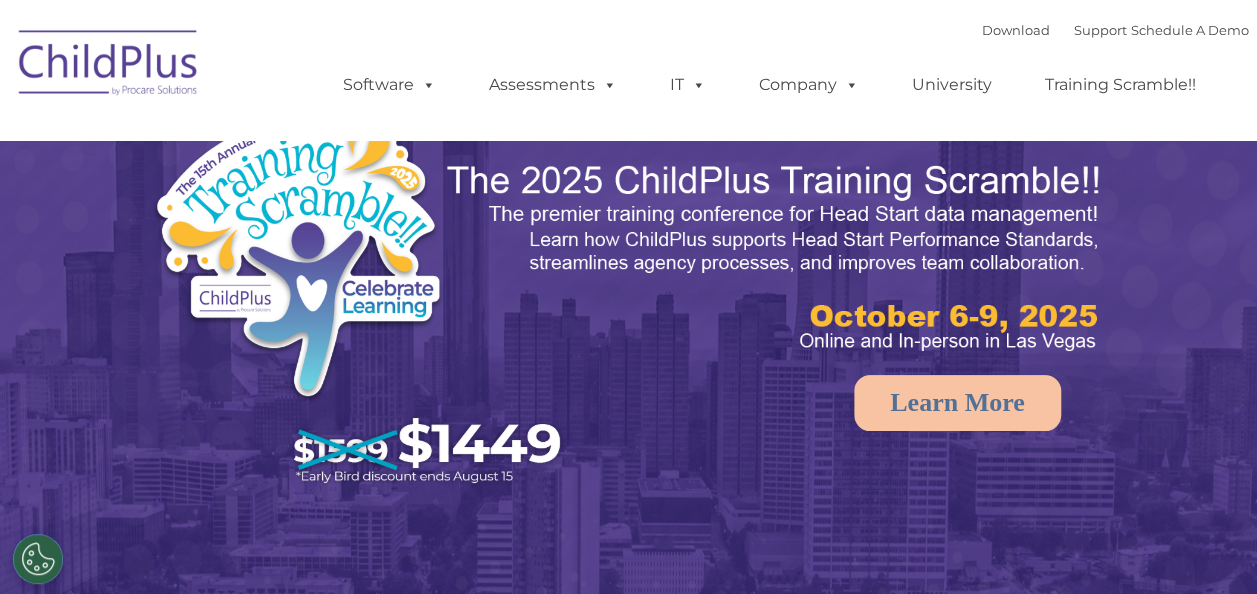 select on "MEDIUM" 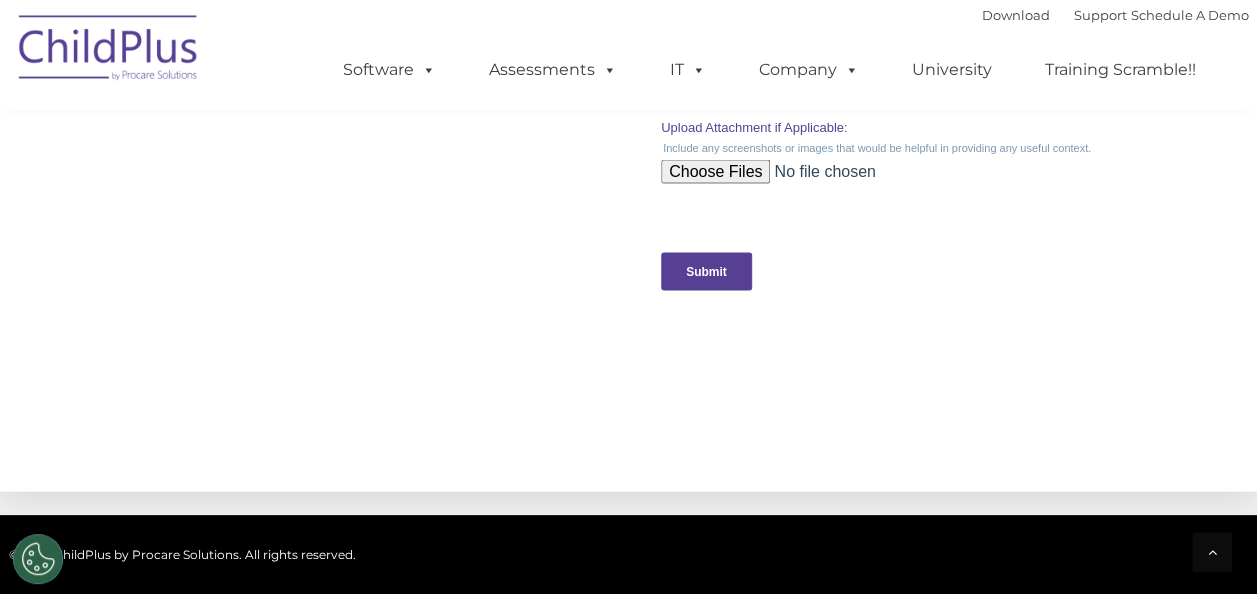 scroll, scrollTop: 2409, scrollLeft: 0, axis: vertical 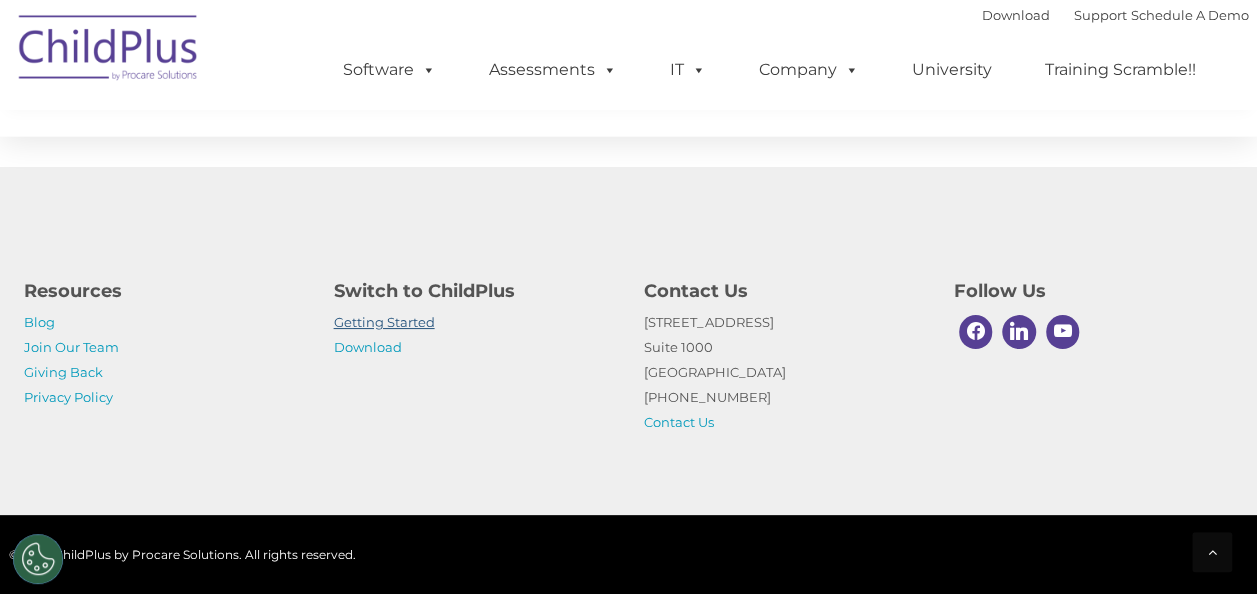 click on "Getting Started" at bounding box center [384, 322] 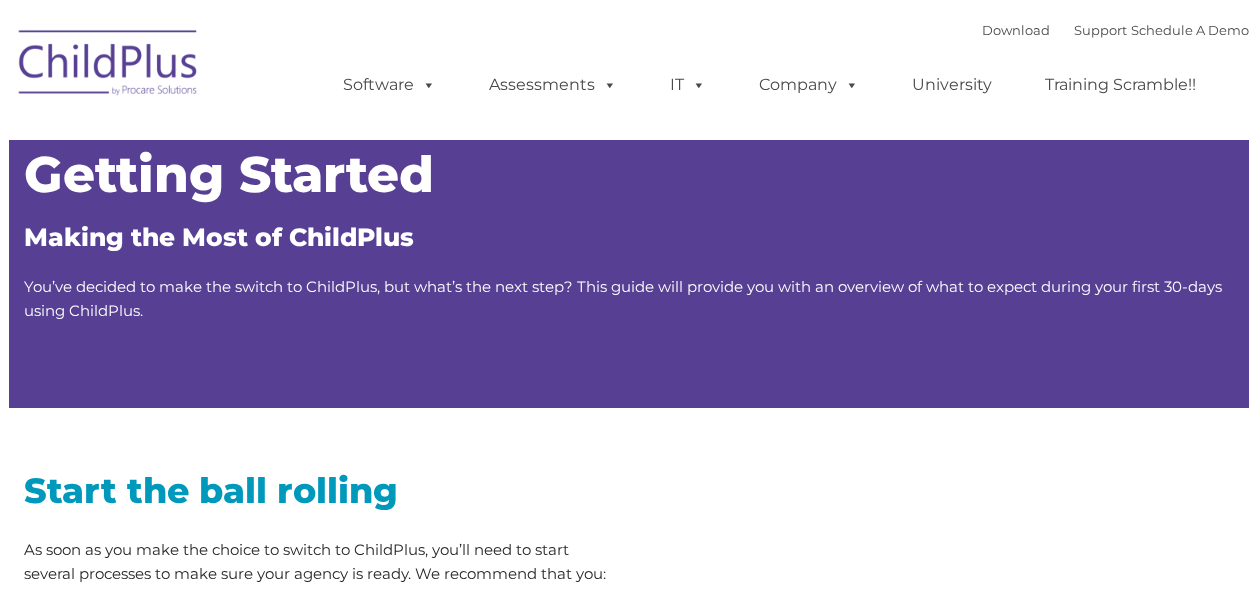 type on "" 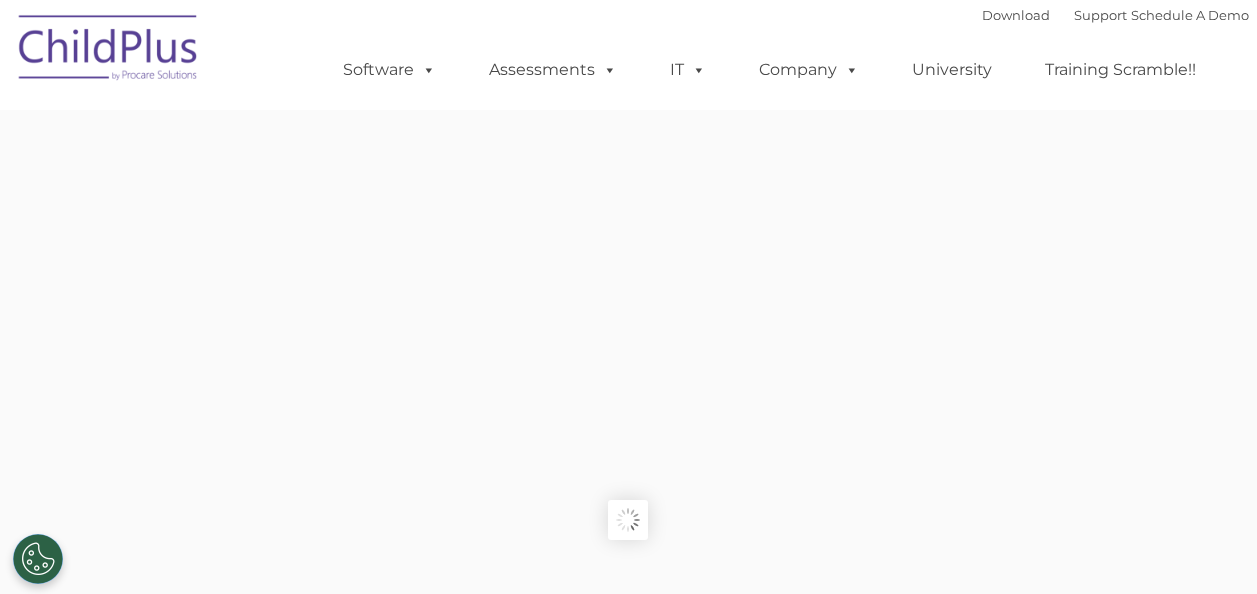 scroll, scrollTop: 0, scrollLeft: 0, axis: both 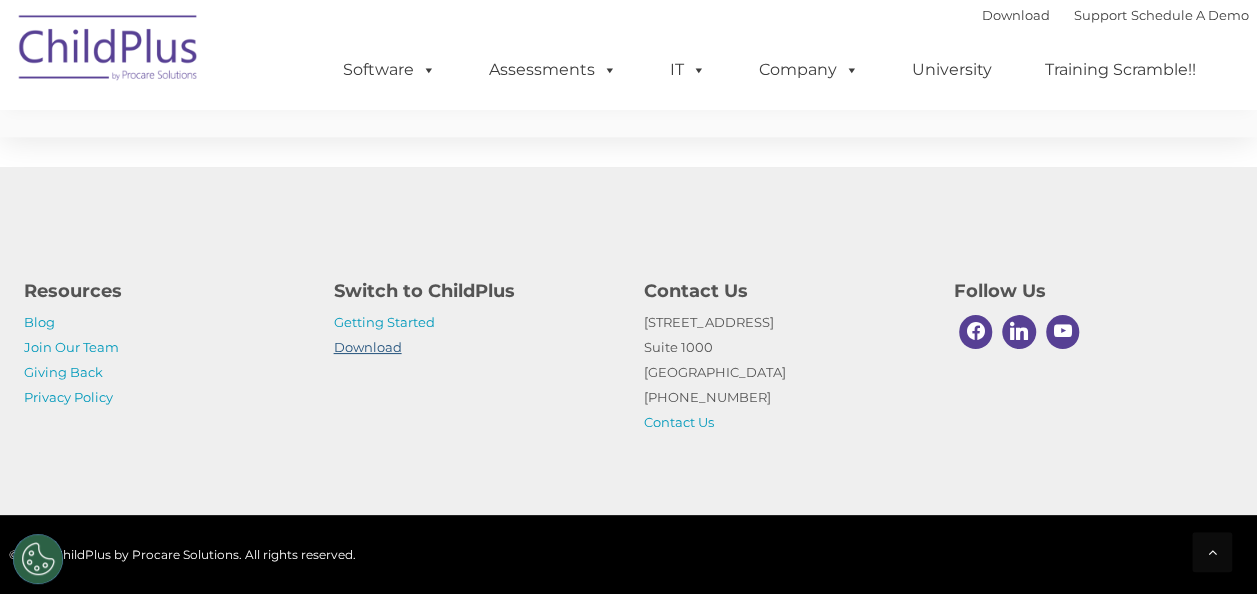 click on "Download" at bounding box center (368, 347) 